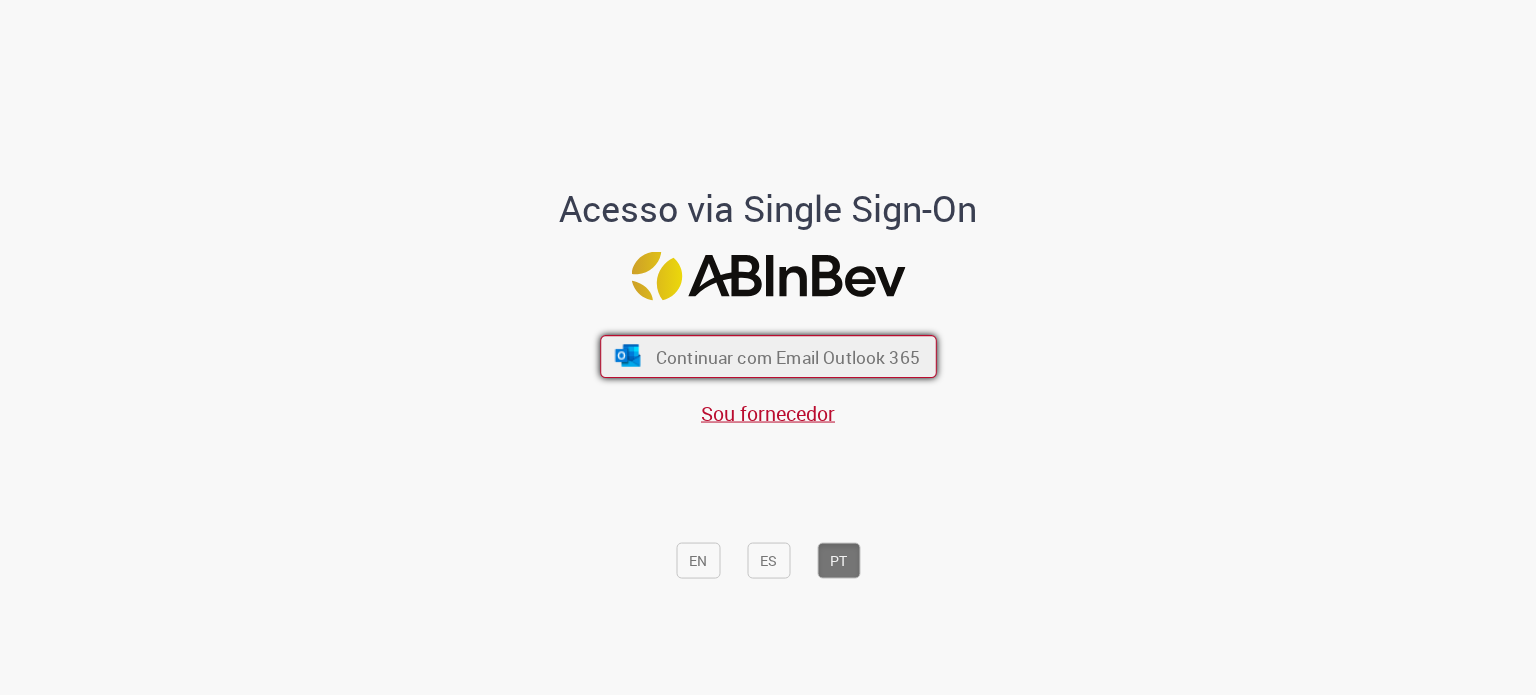 scroll, scrollTop: 0, scrollLeft: 0, axis: both 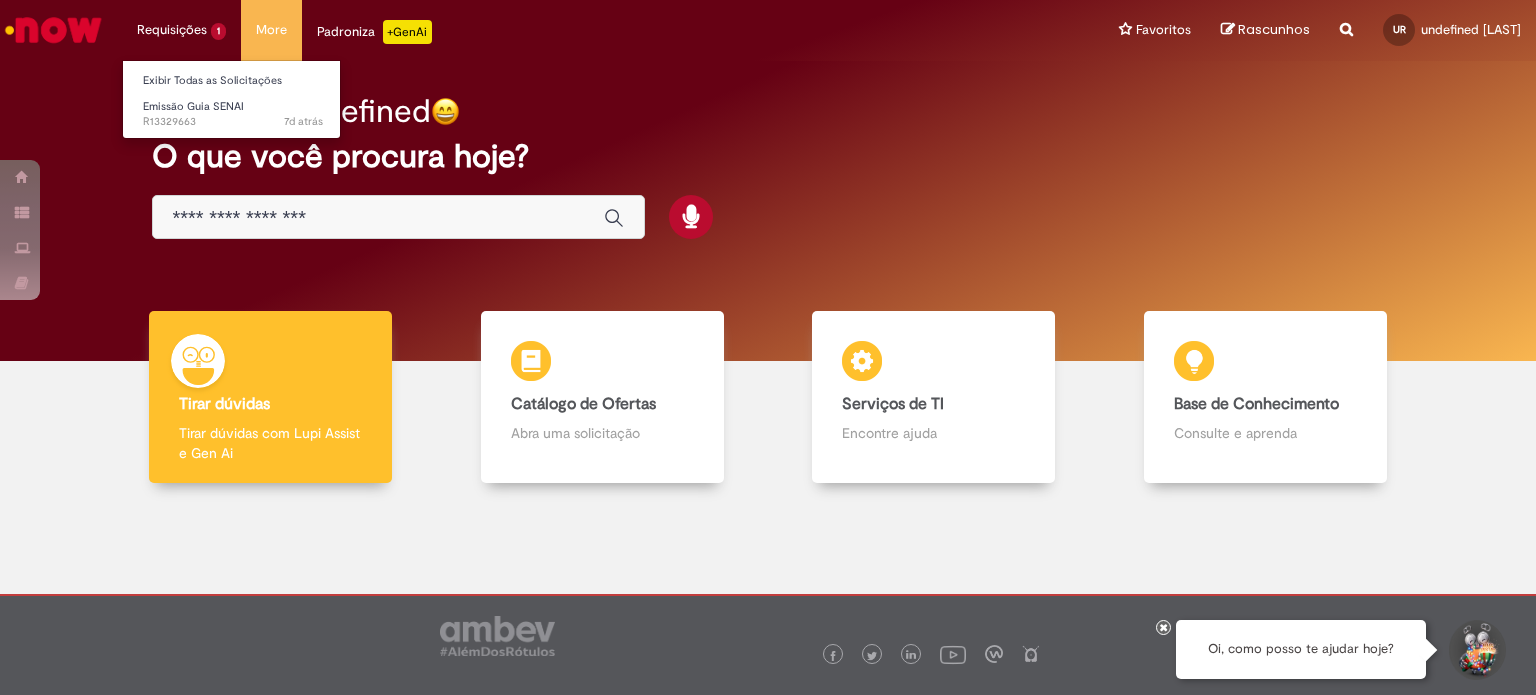 click on "Requisições   1
Exibir Todas as Solicitações
Emissão Guia SENAI
7d atrás 7 dias atrás  R13329663" at bounding box center [181, 30] 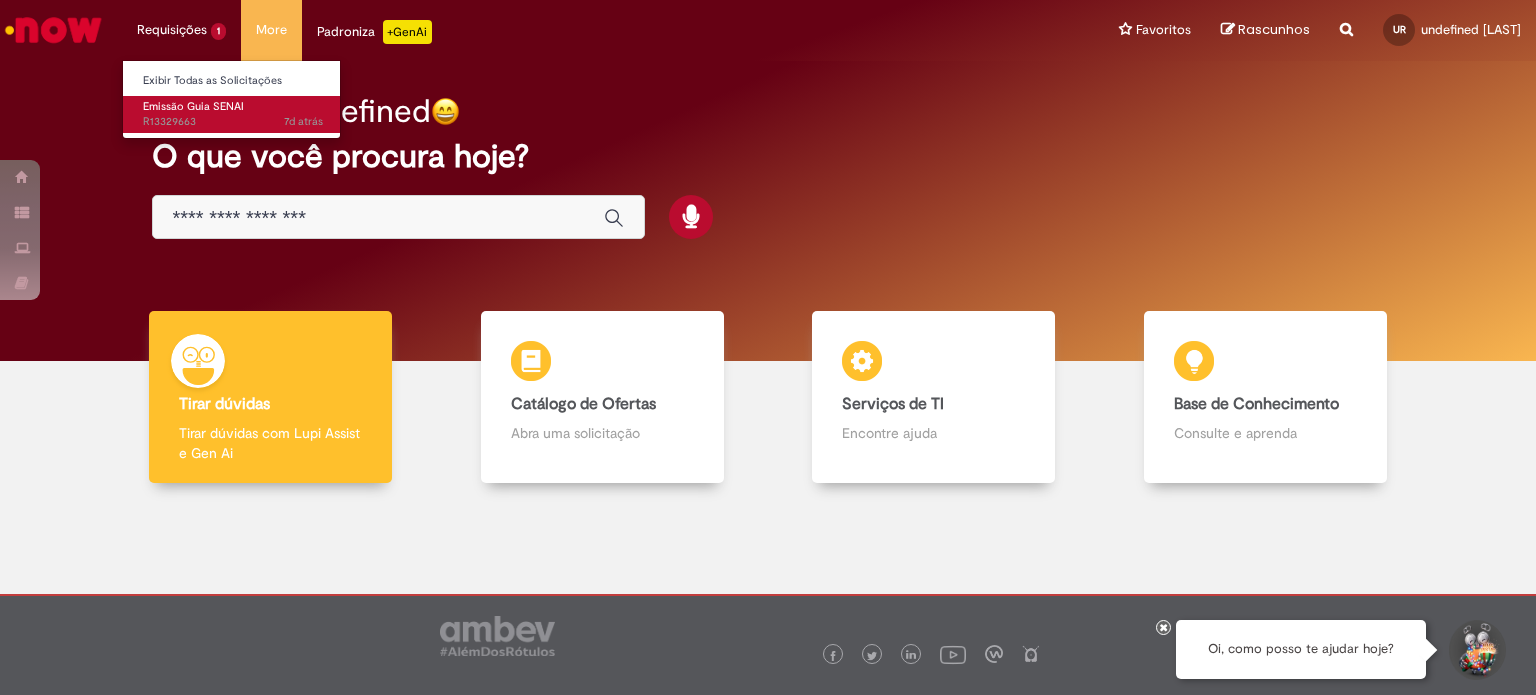 click on "7d atrás 7 dias atrás  R13329663" at bounding box center [233, 122] 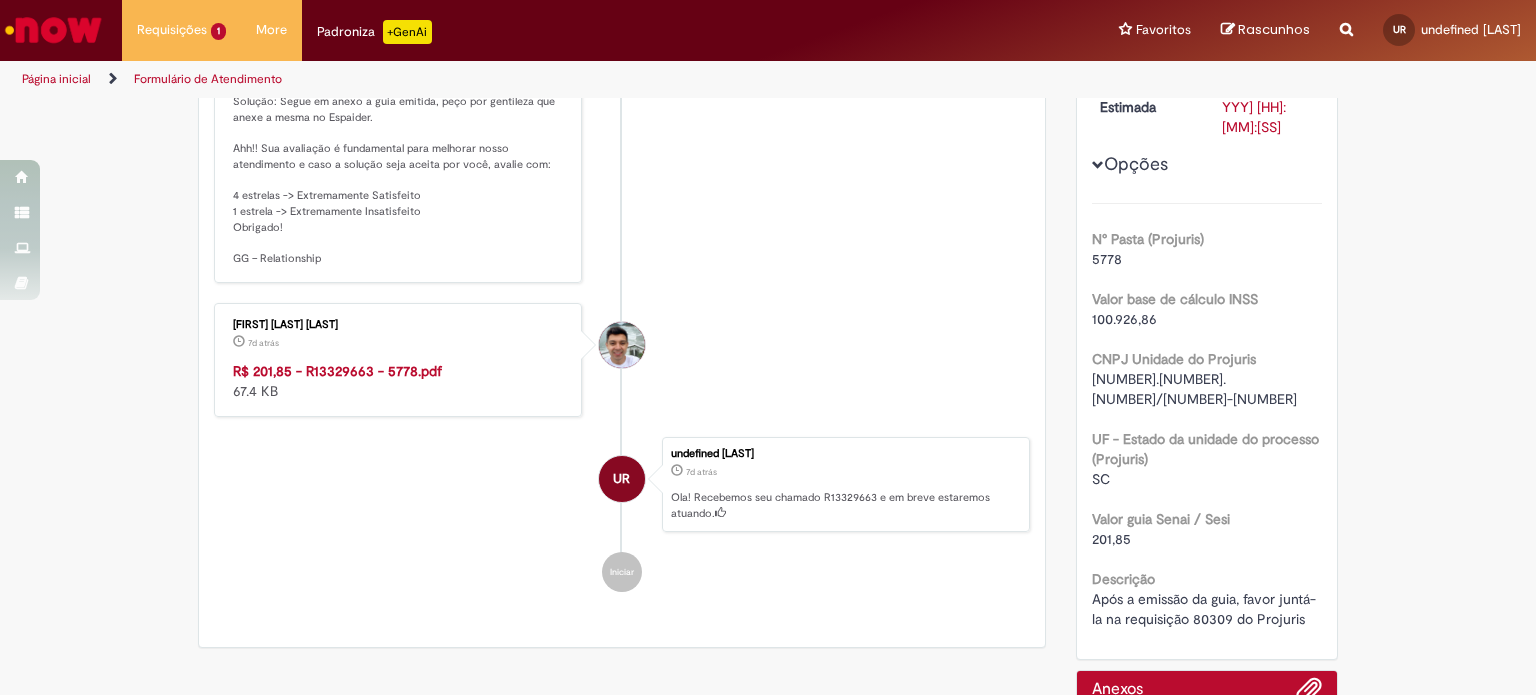 scroll, scrollTop: 200, scrollLeft: 0, axis: vertical 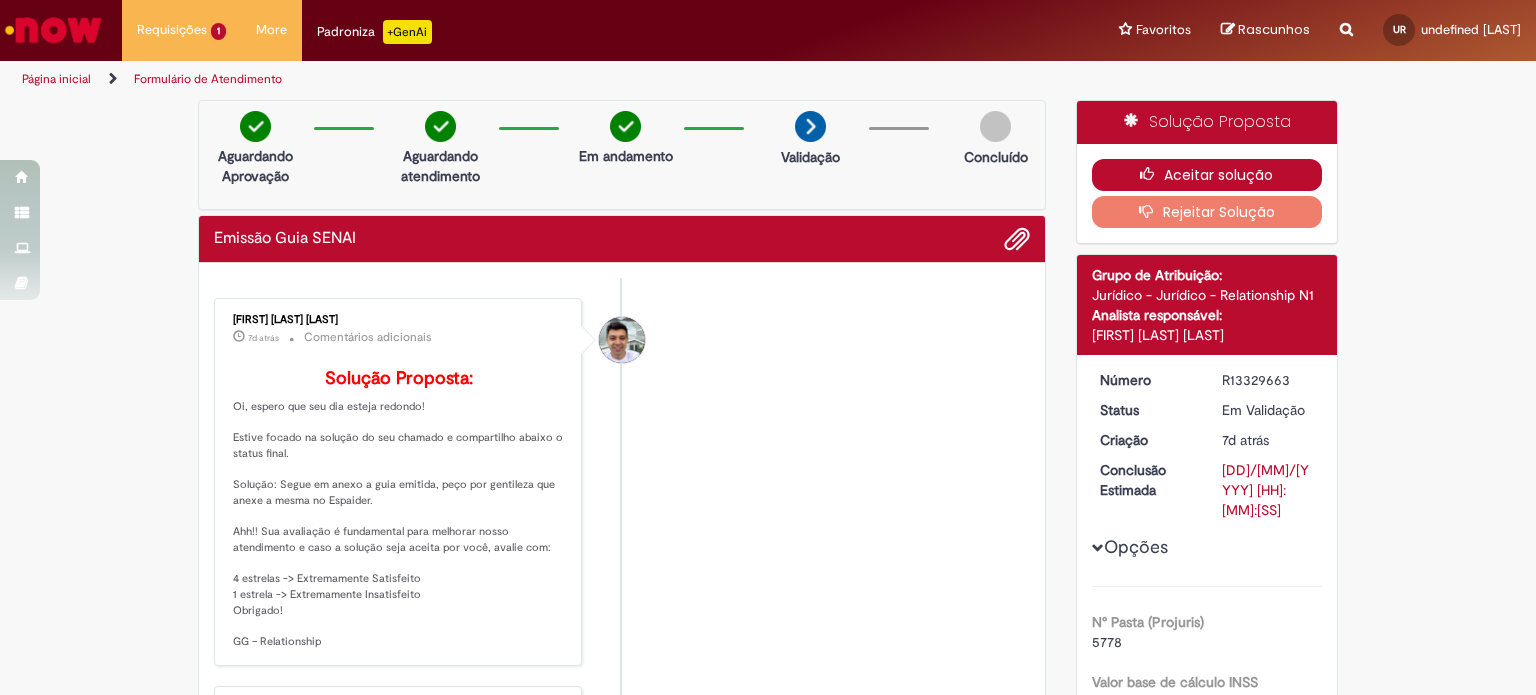 click on "Aceitar solução" at bounding box center [1207, 175] 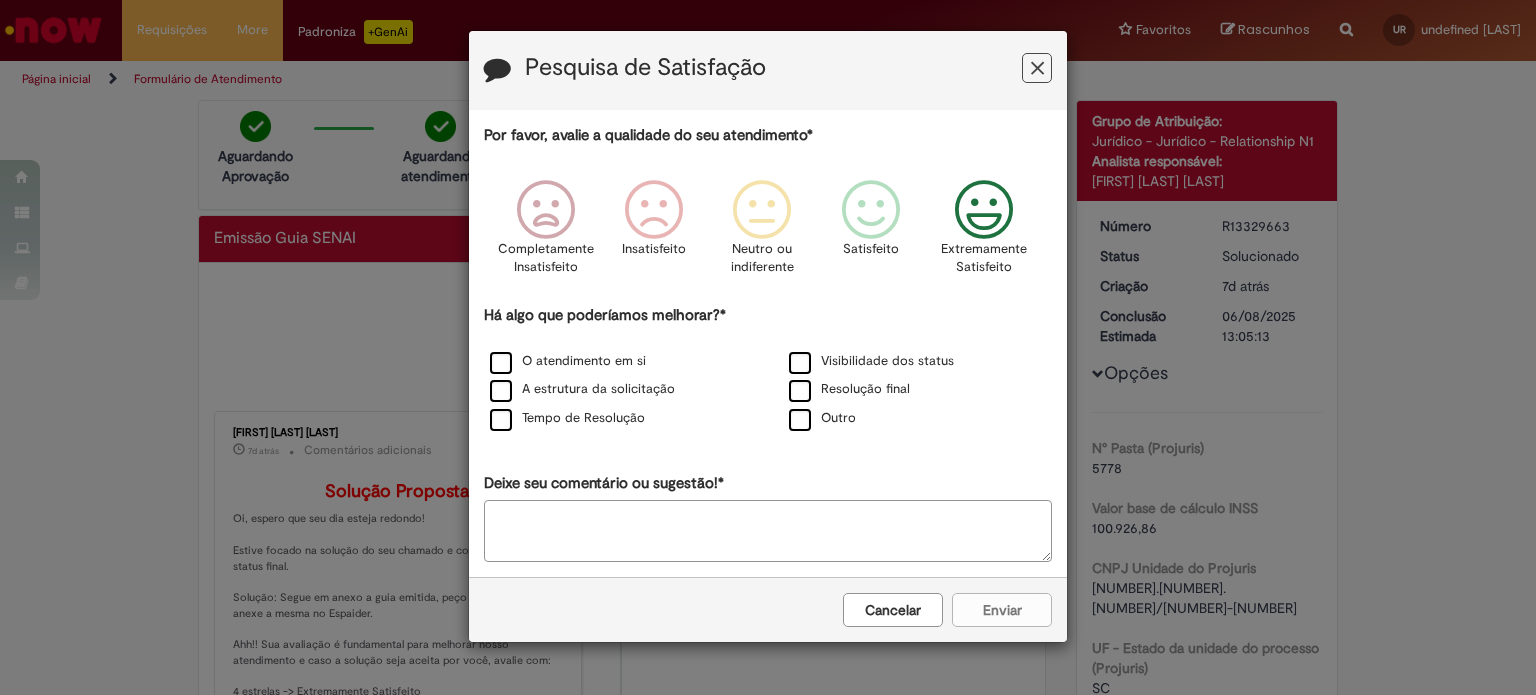 click at bounding box center (984, 210) 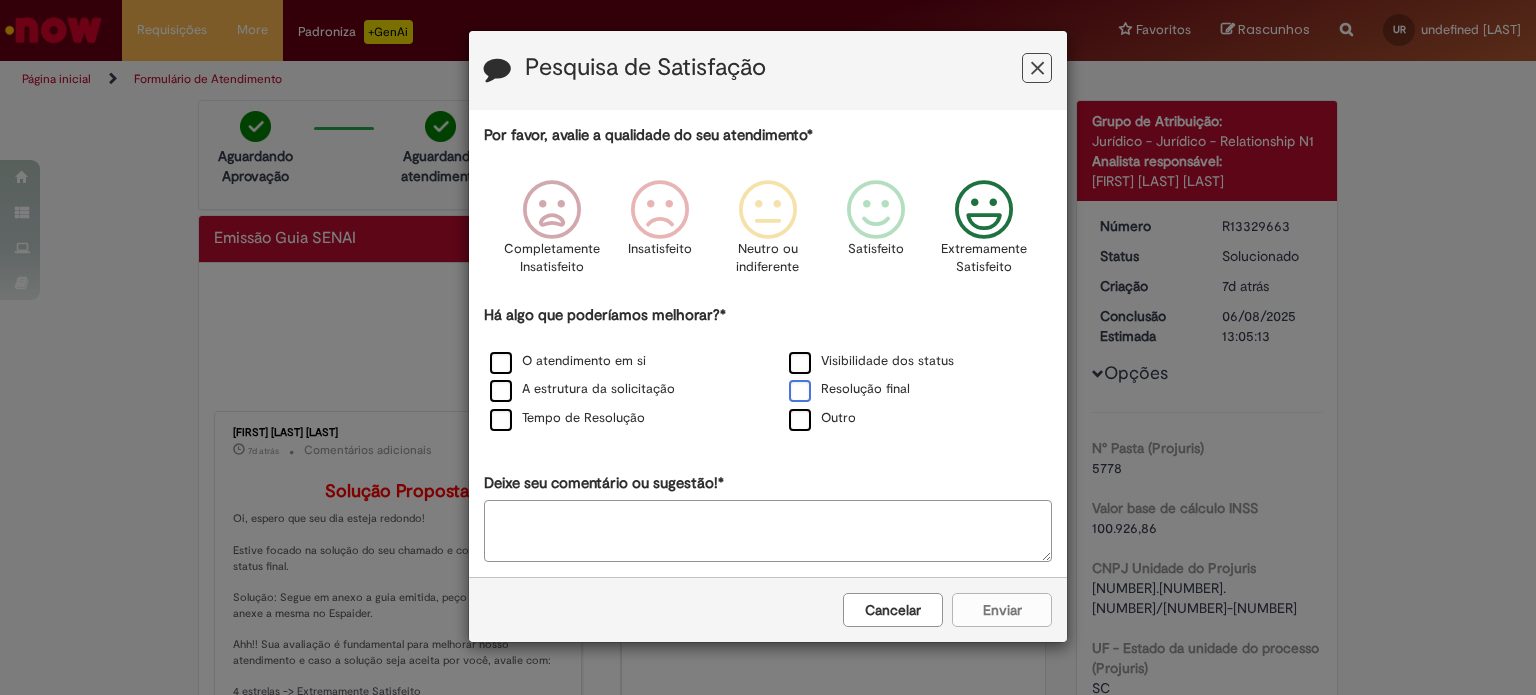 click on "Resolução final" at bounding box center (849, 389) 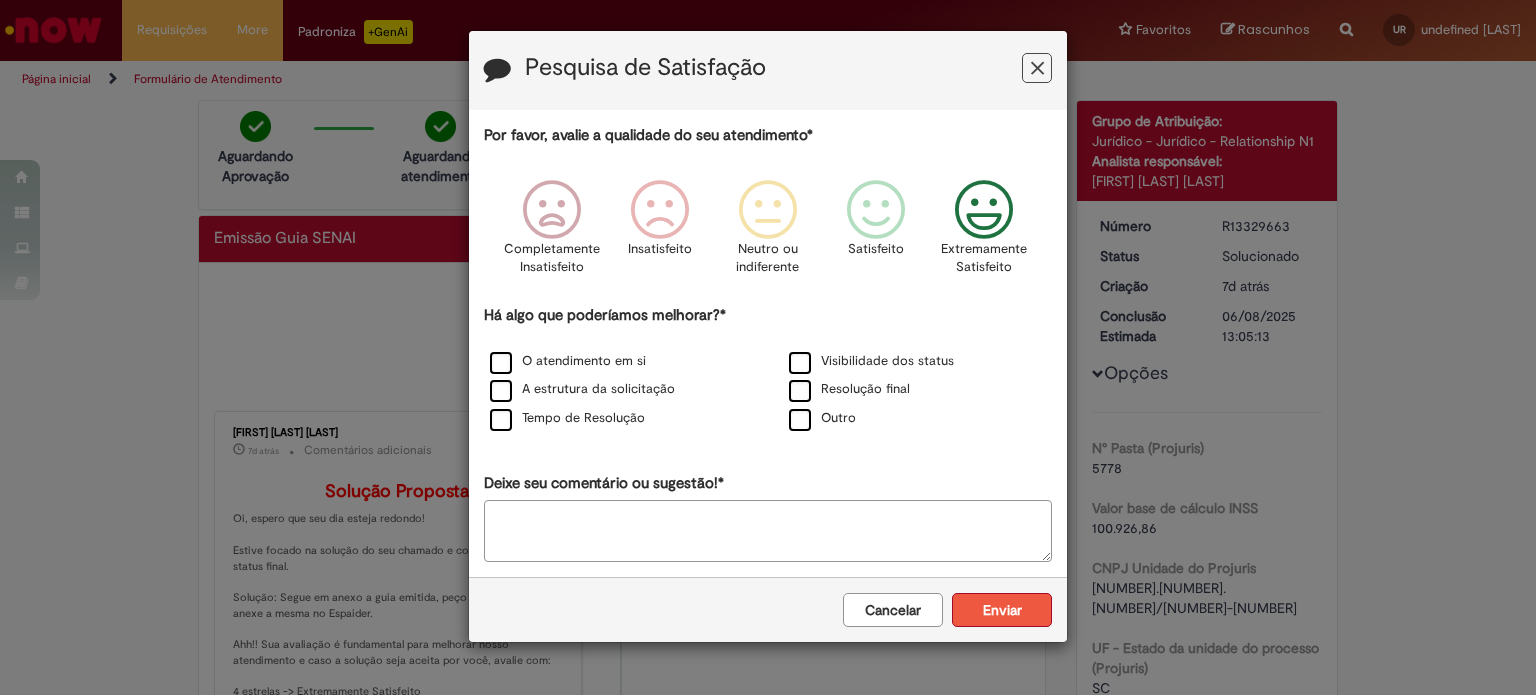 click on "Enviar" at bounding box center (1002, 610) 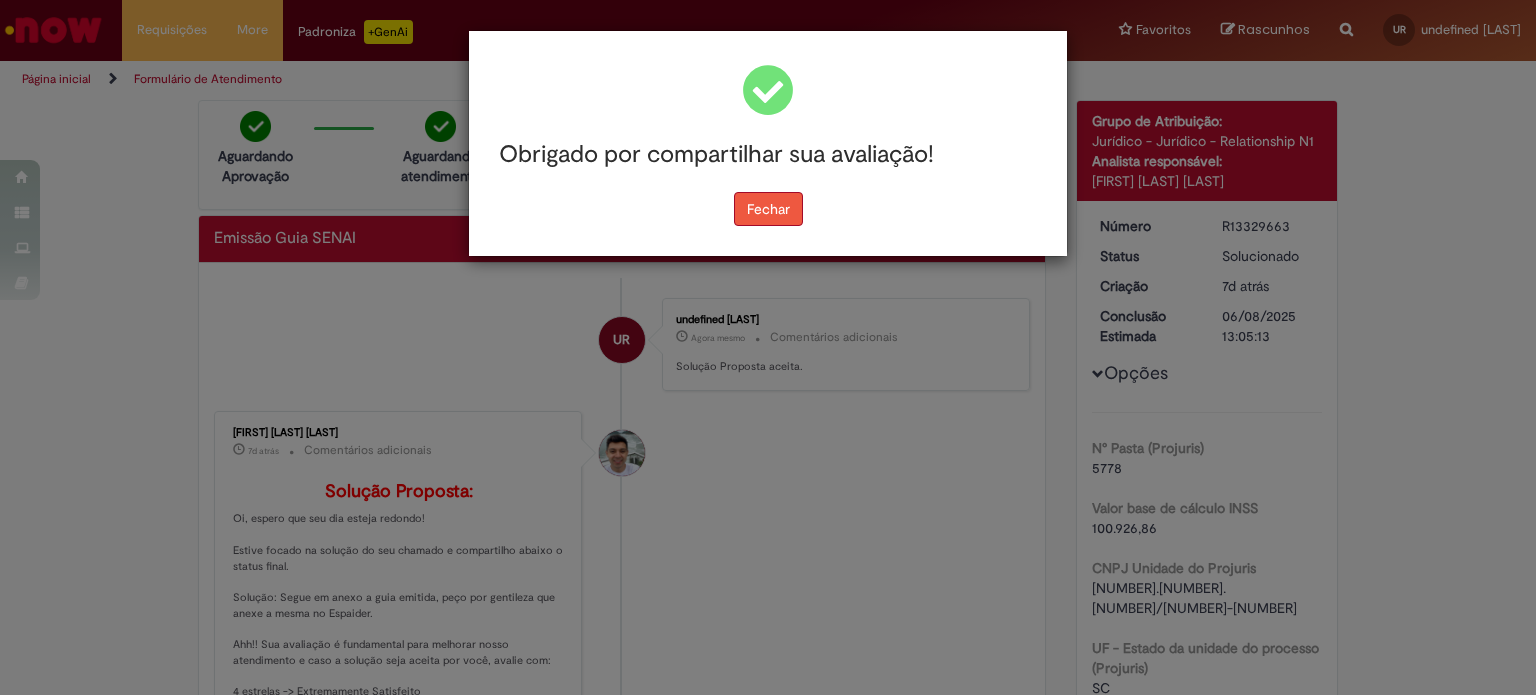 click on "Fechar" at bounding box center [768, 209] 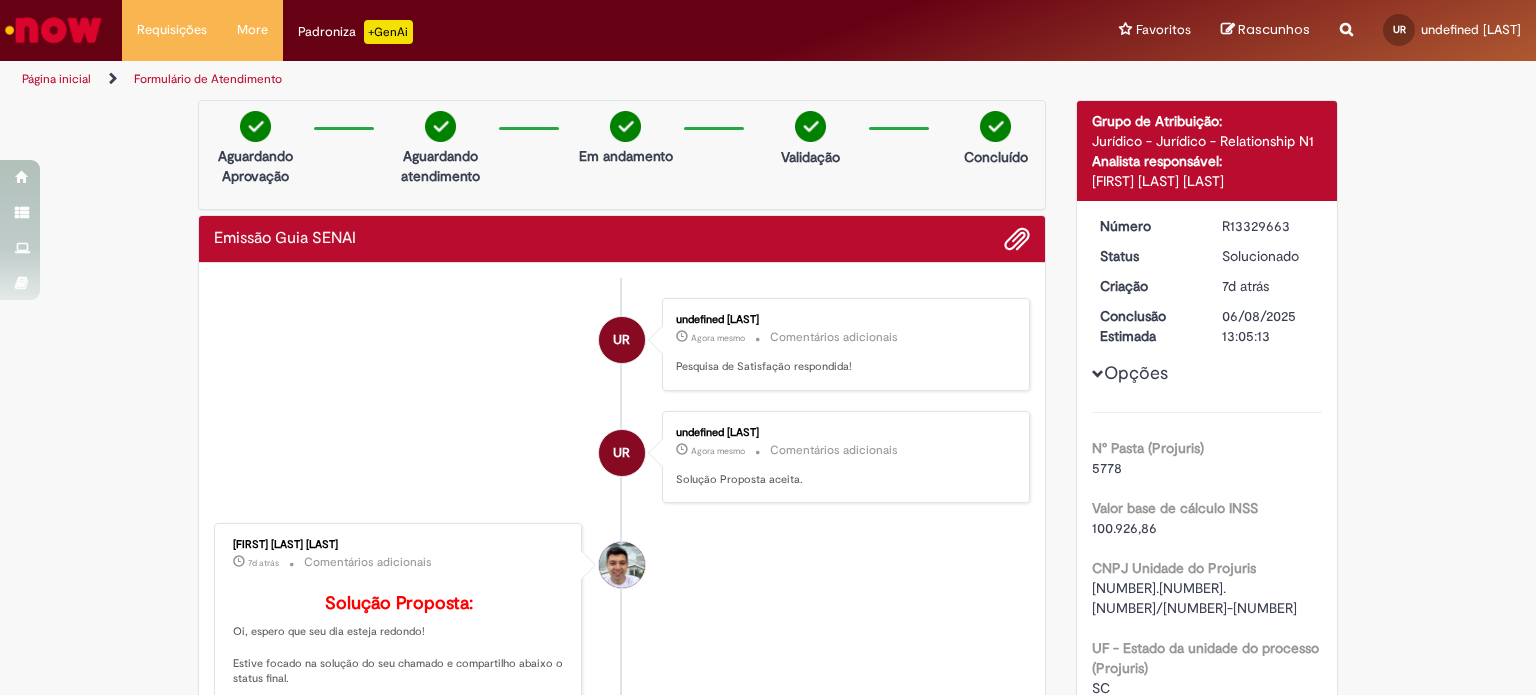 click on "Página inicial" at bounding box center [56, 79] 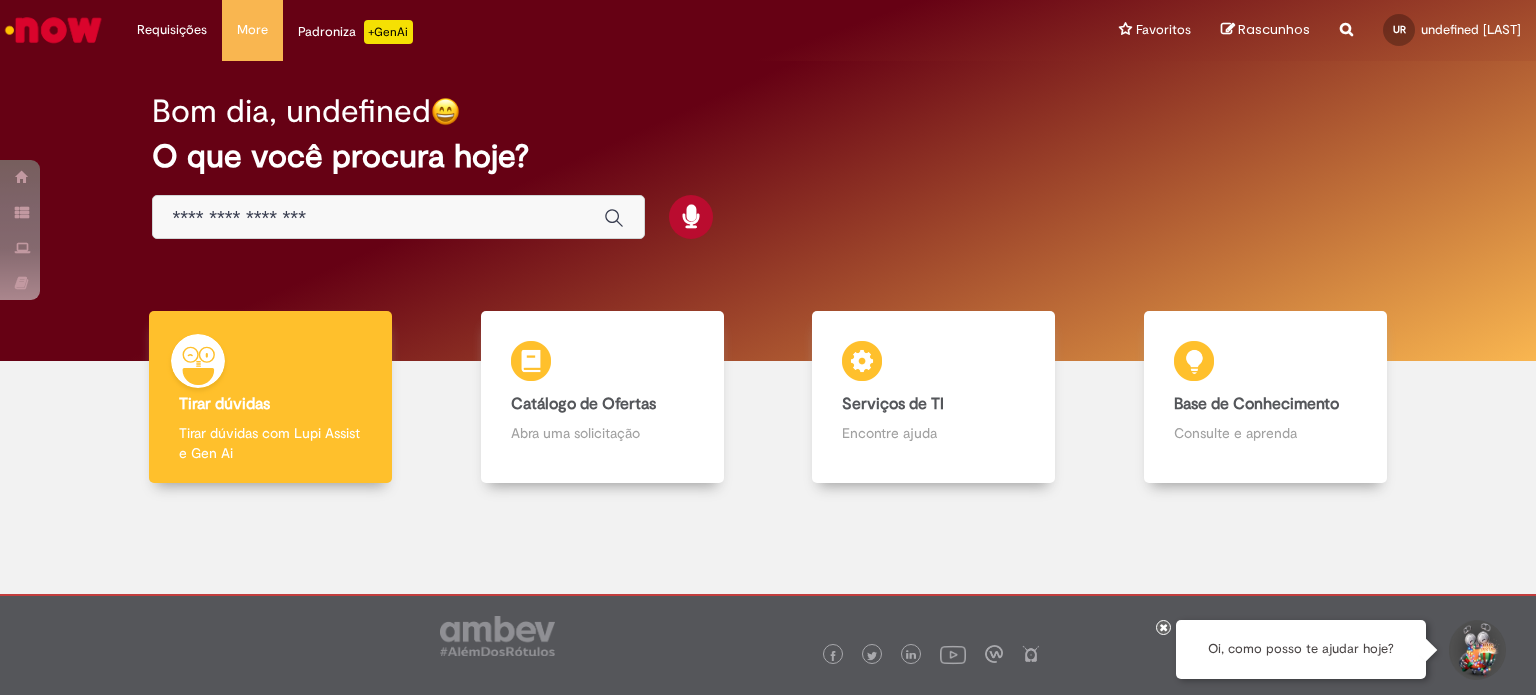 click at bounding box center [378, 218] 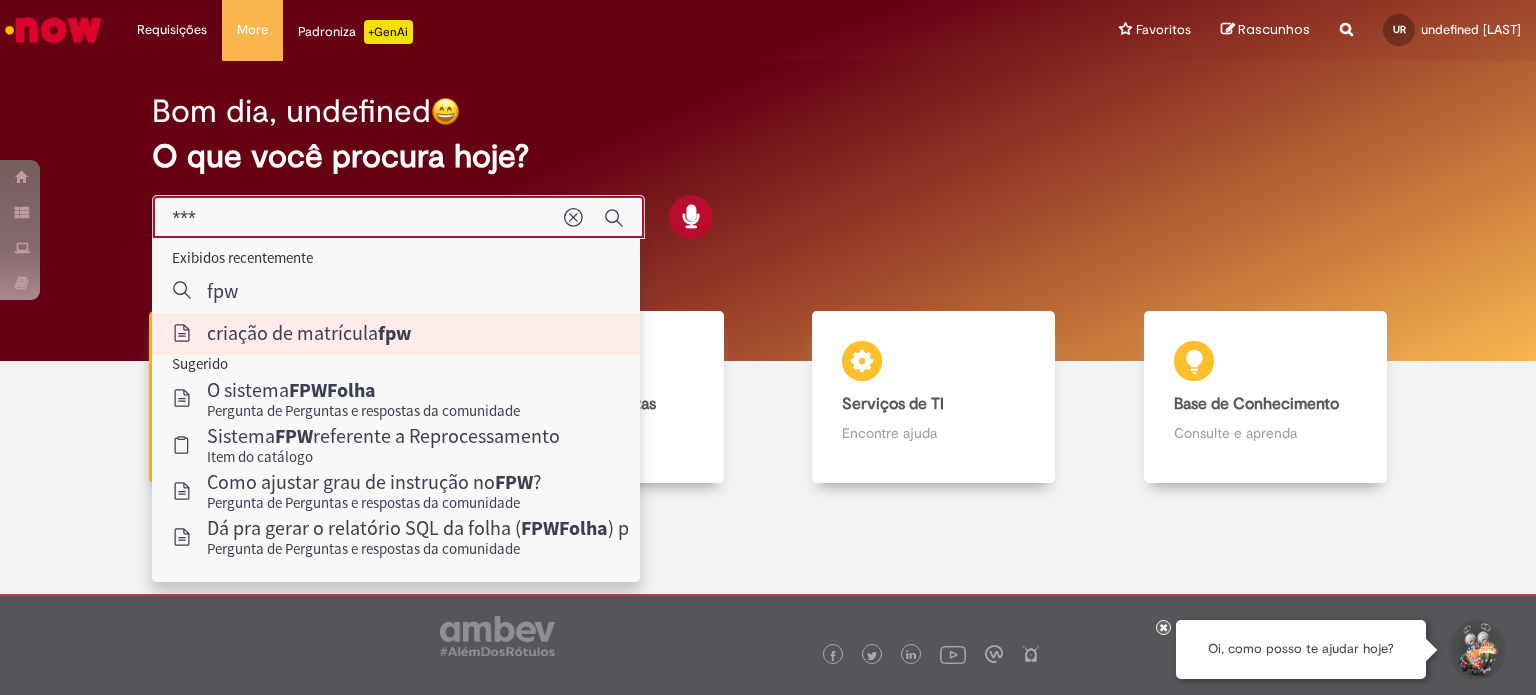 type on "**********" 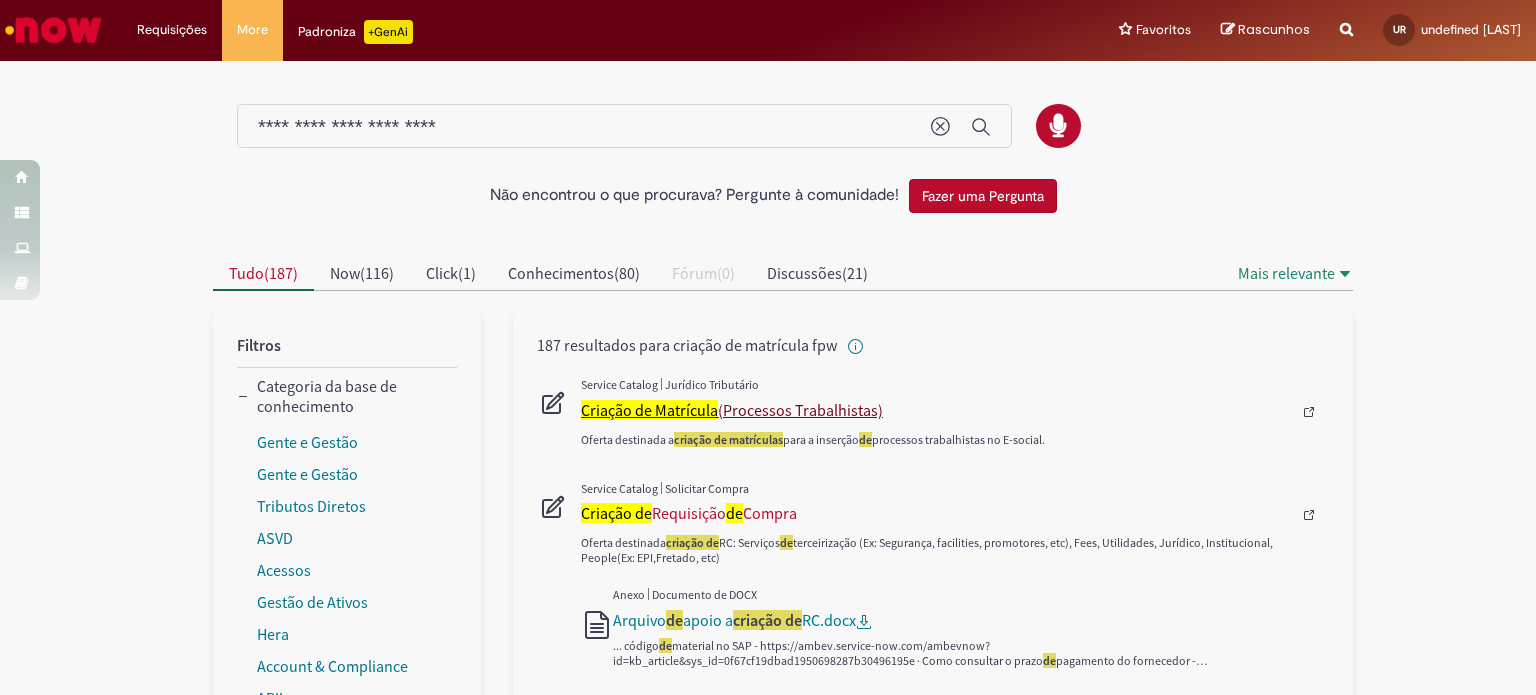 click on "Criação de Matrícula" at bounding box center [649, 410] 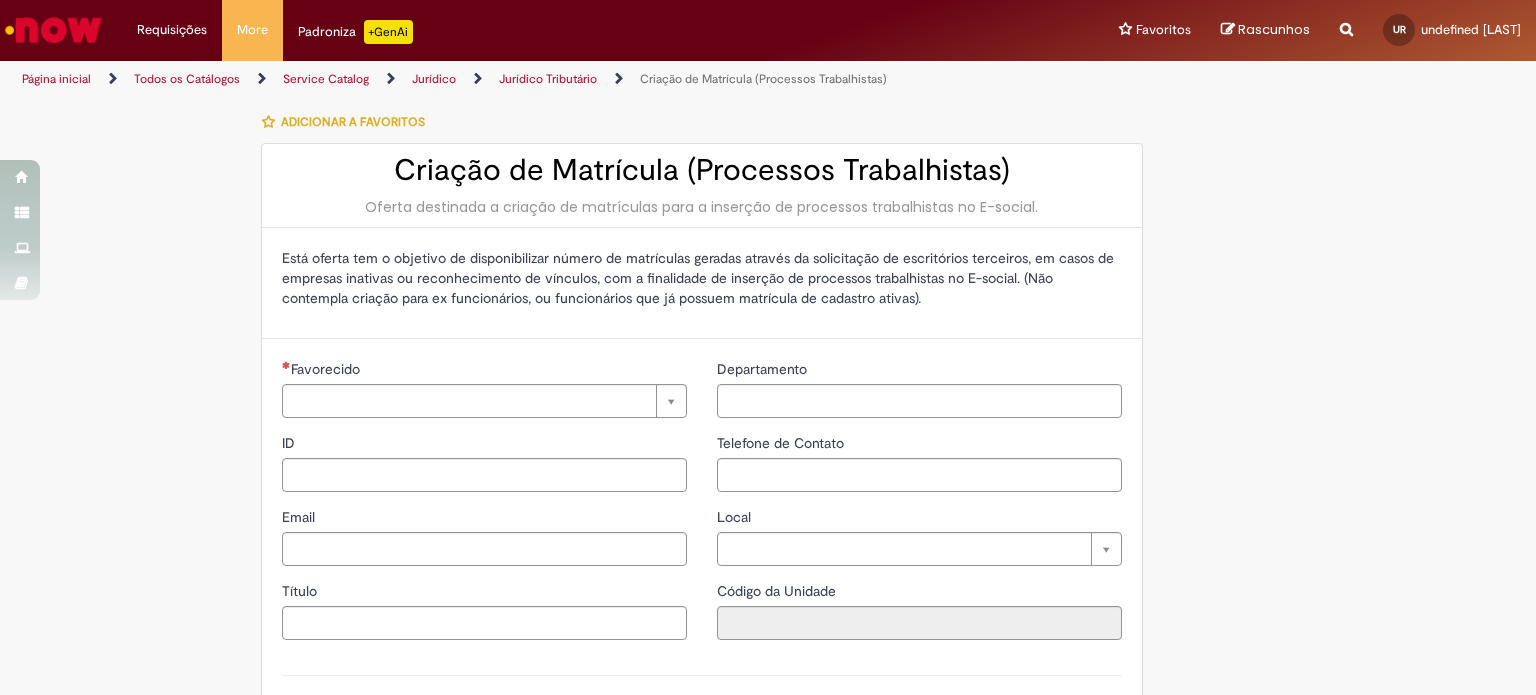 type on "**********" 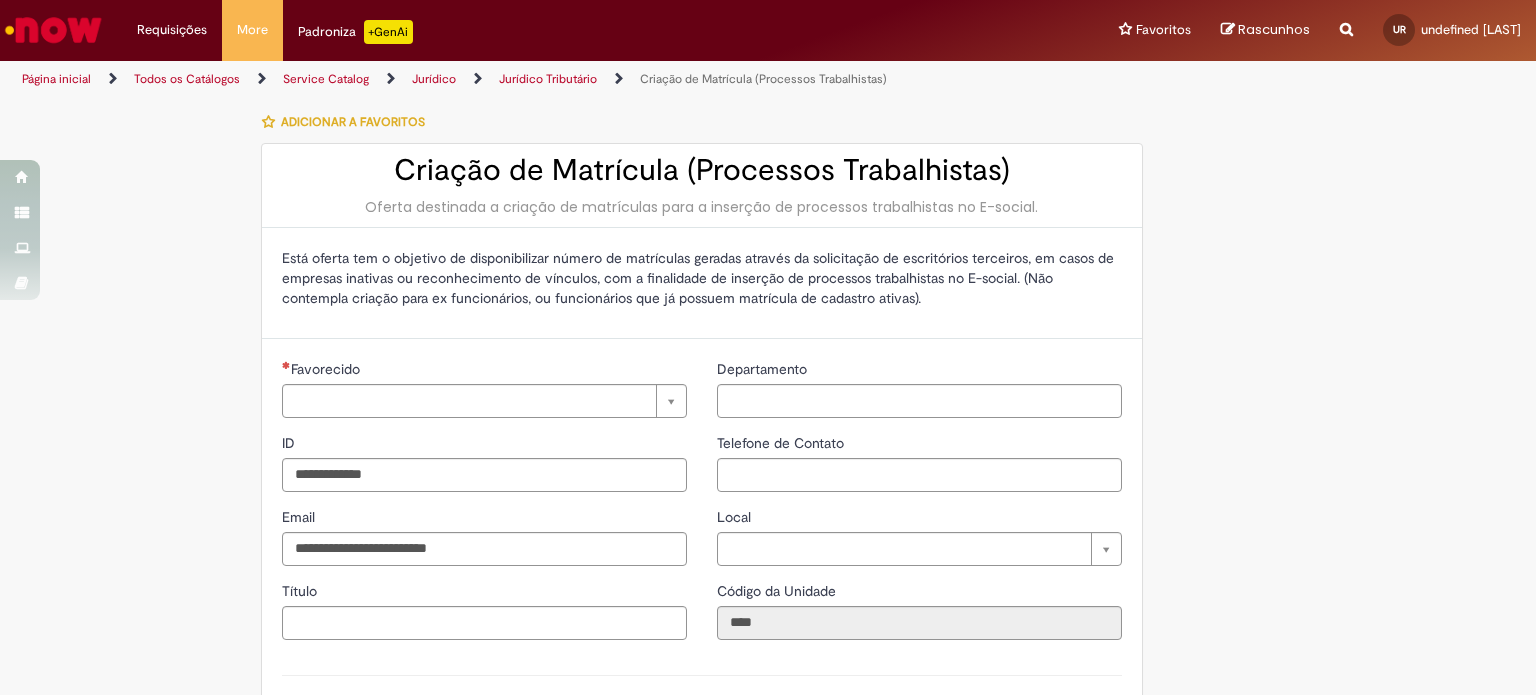 type on "**********" 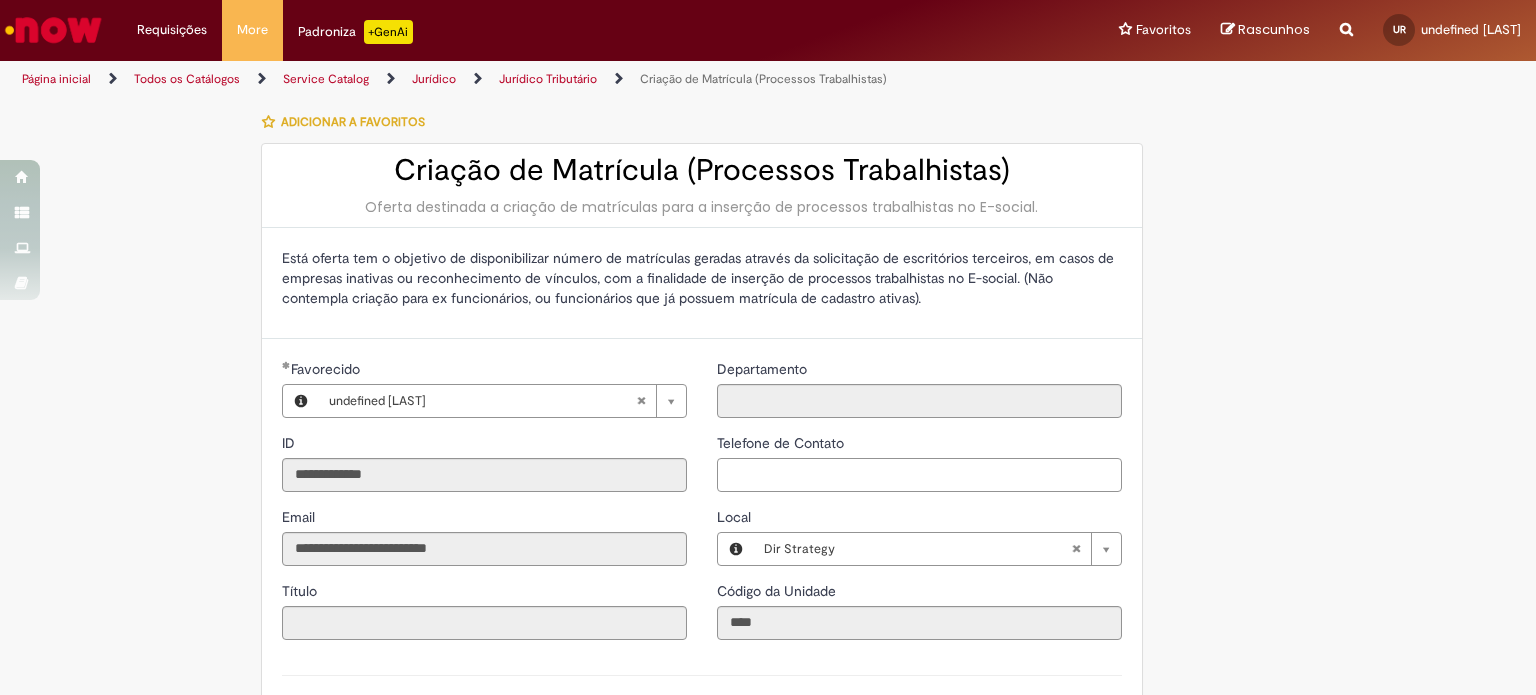 click on "Telefone de Contato" at bounding box center (919, 475) 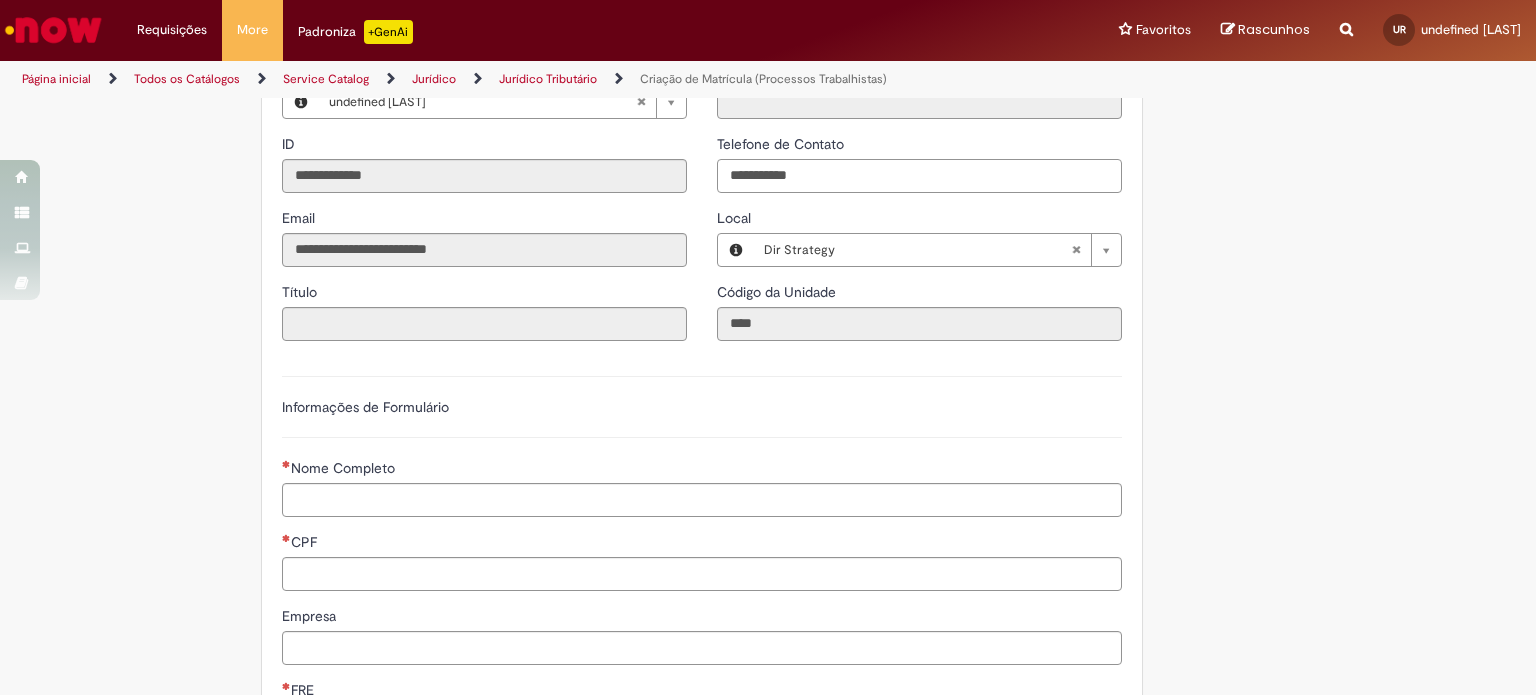 scroll, scrollTop: 300, scrollLeft: 0, axis: vertical 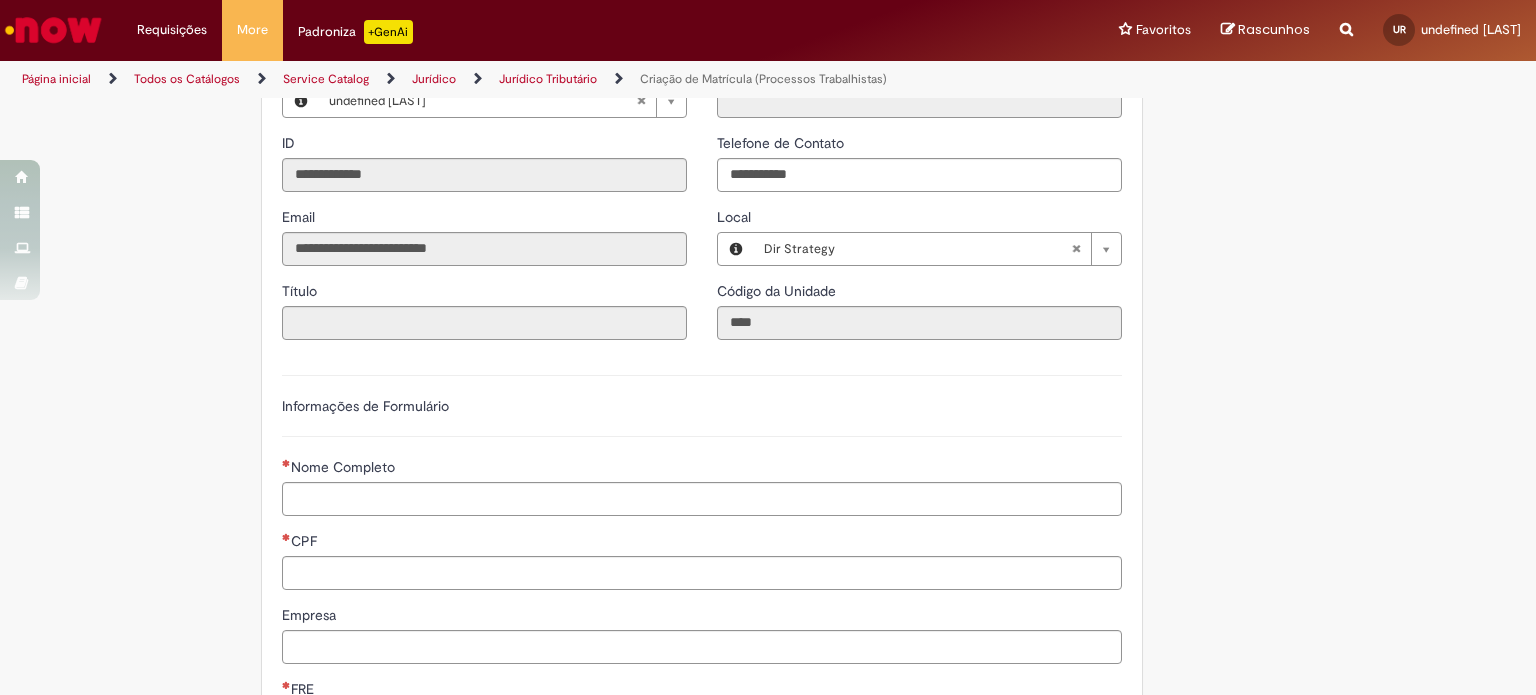 click on "**********" at bounding box center [702, 554] 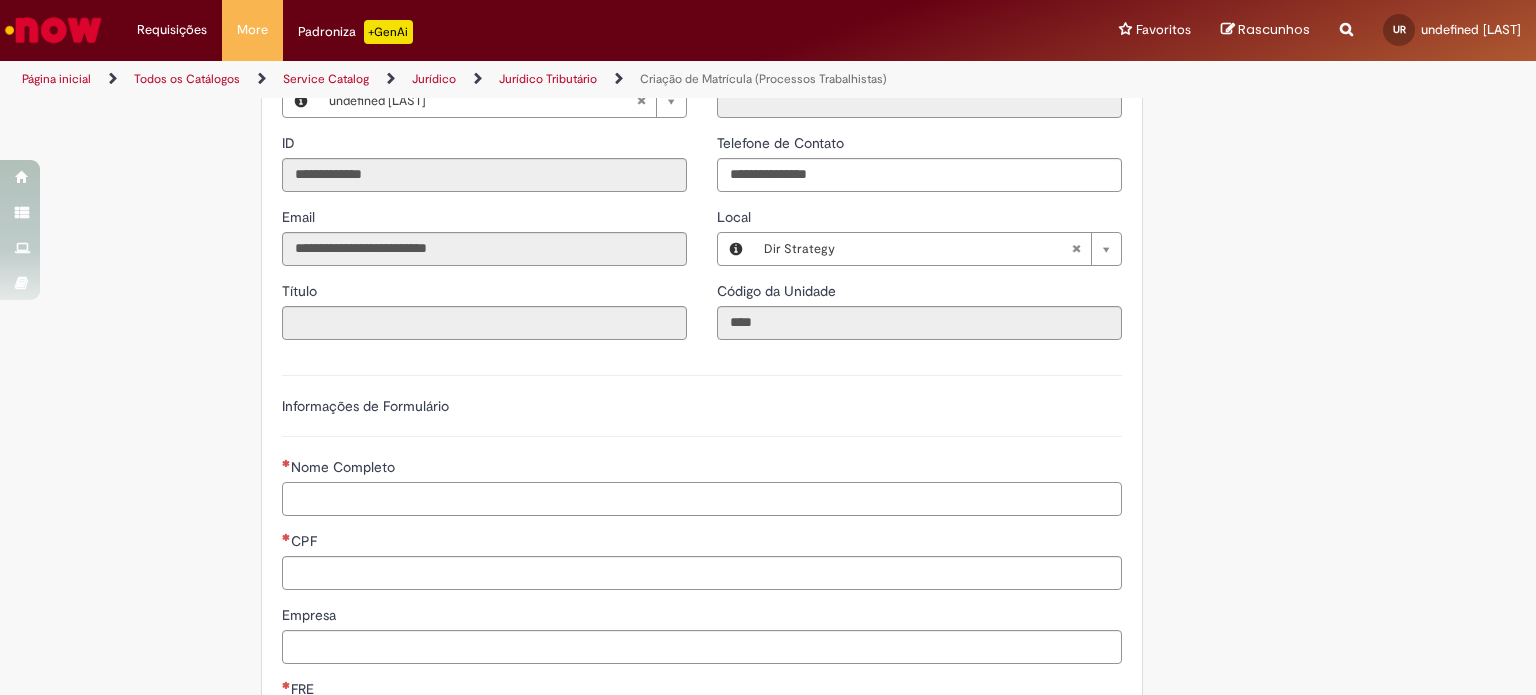 click on "Nome Completo" at bounding box center [702, 499] 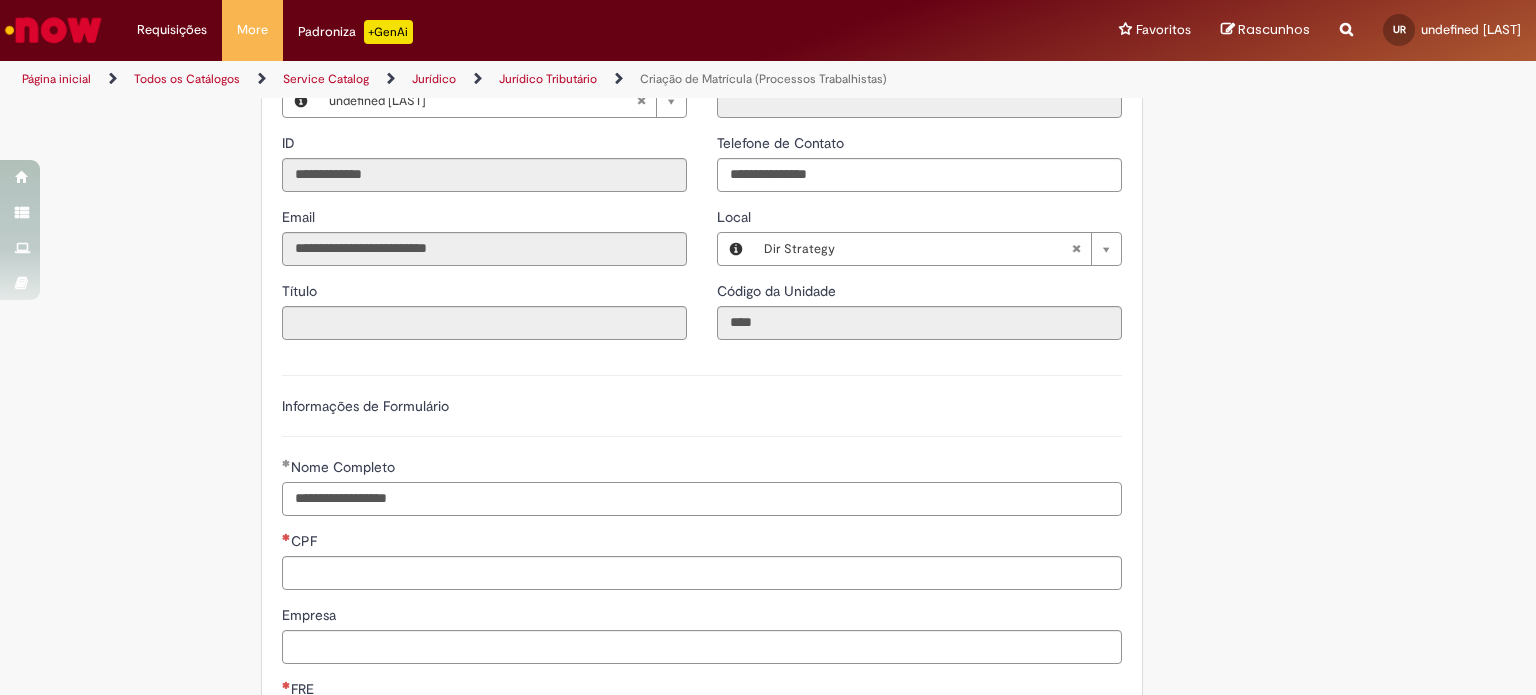 type on "**********" 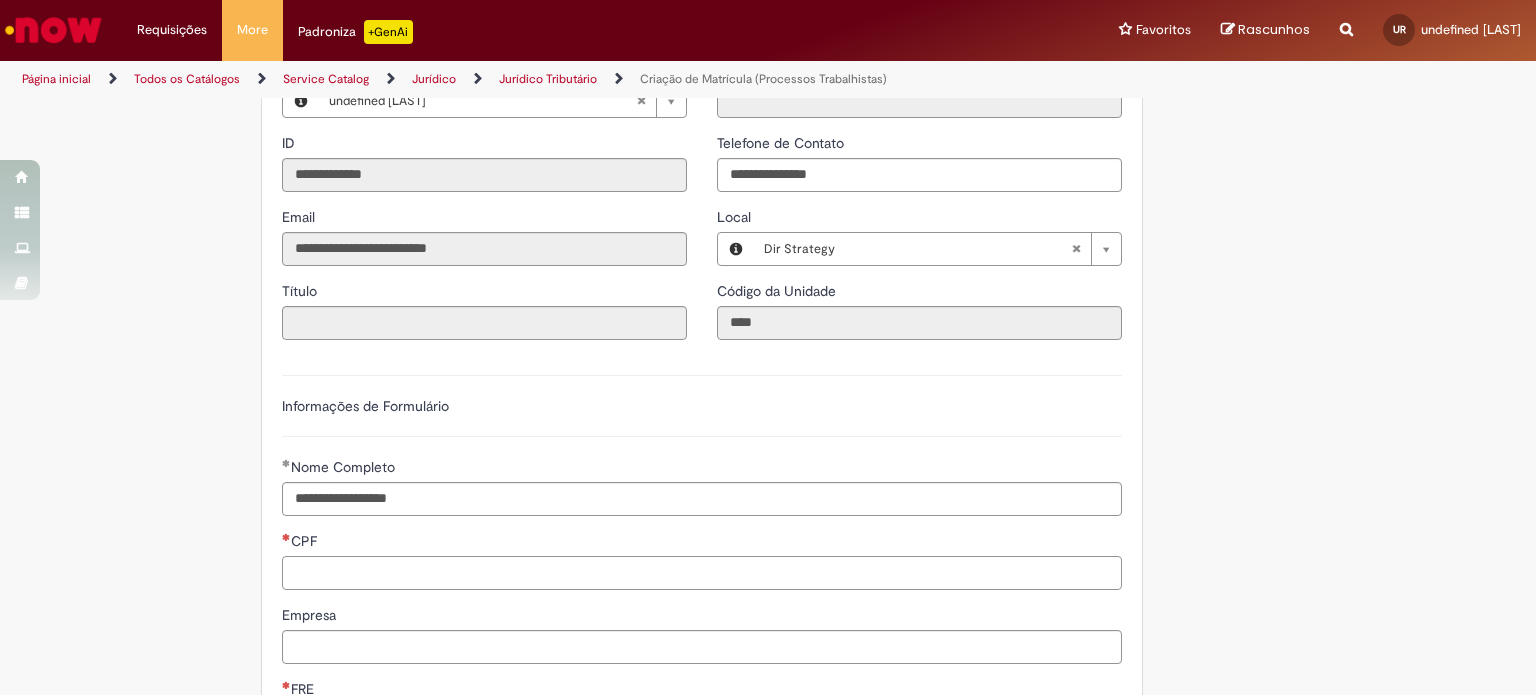 click on "CPF" at bounding box center [702, 573] 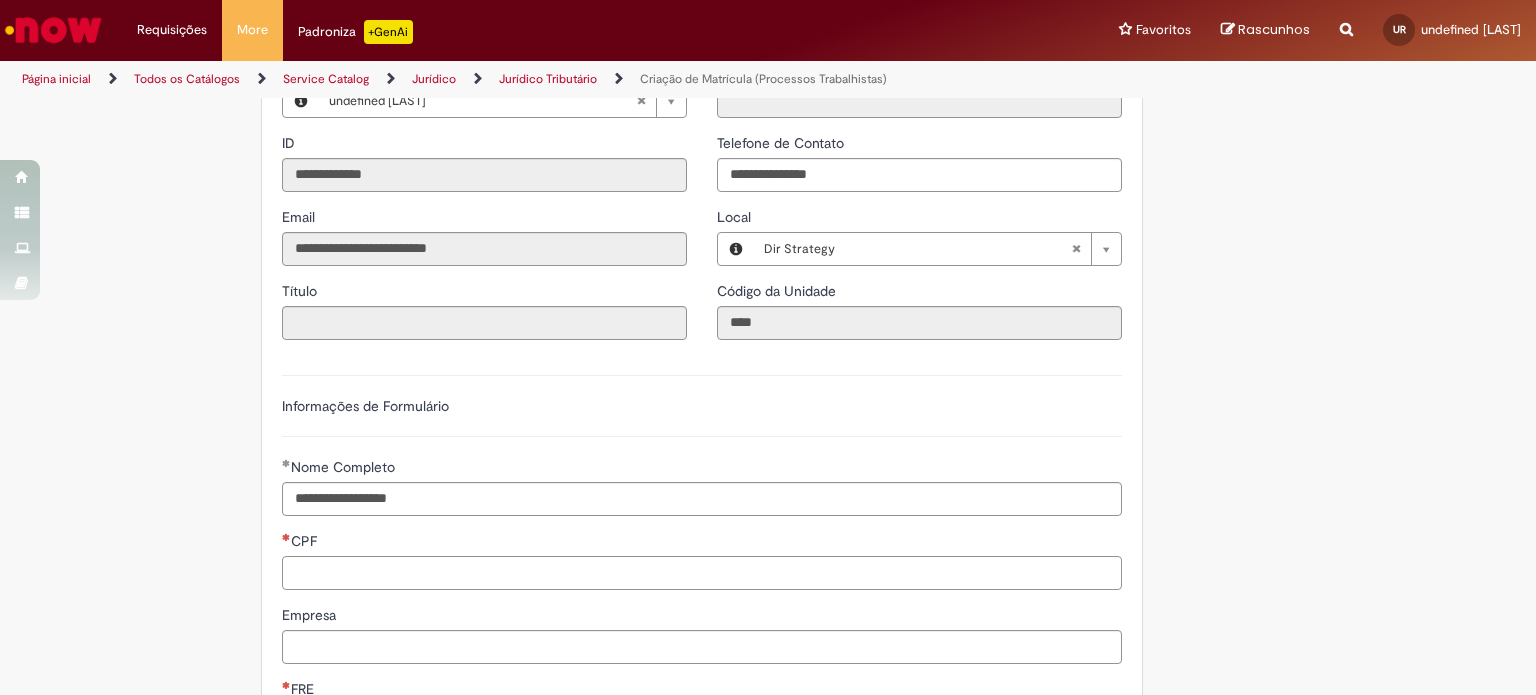 paste on "**********" 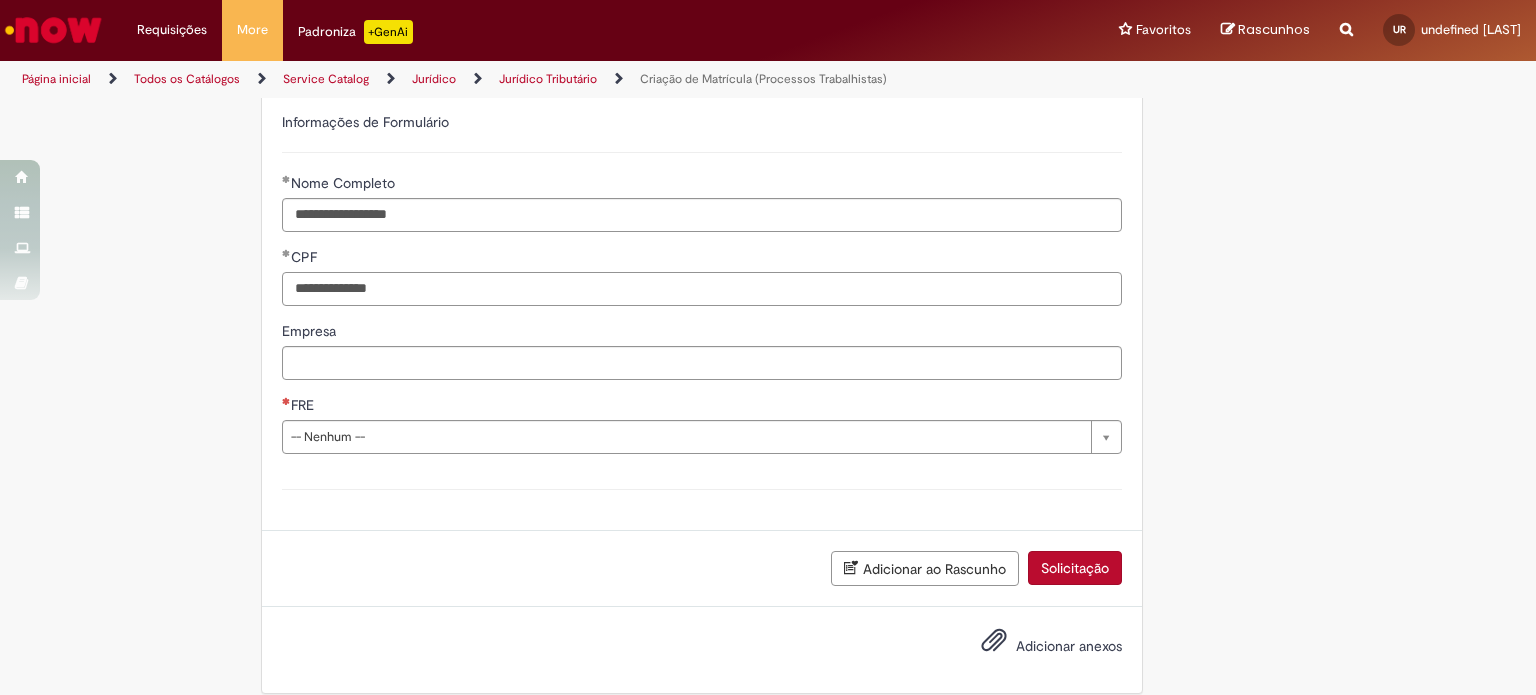 scroll, scrollTop: 600, scrollLeft: 0, axis: vertical 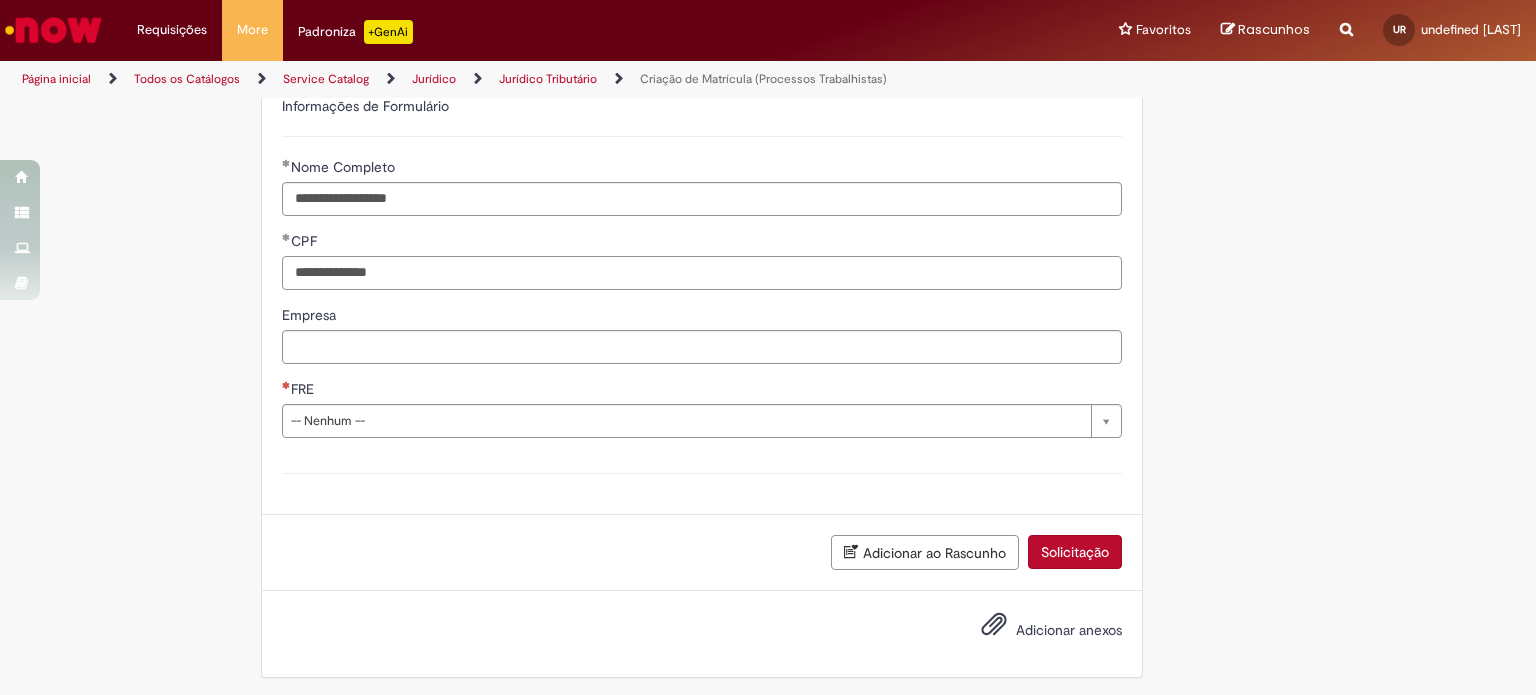 type on "**********" 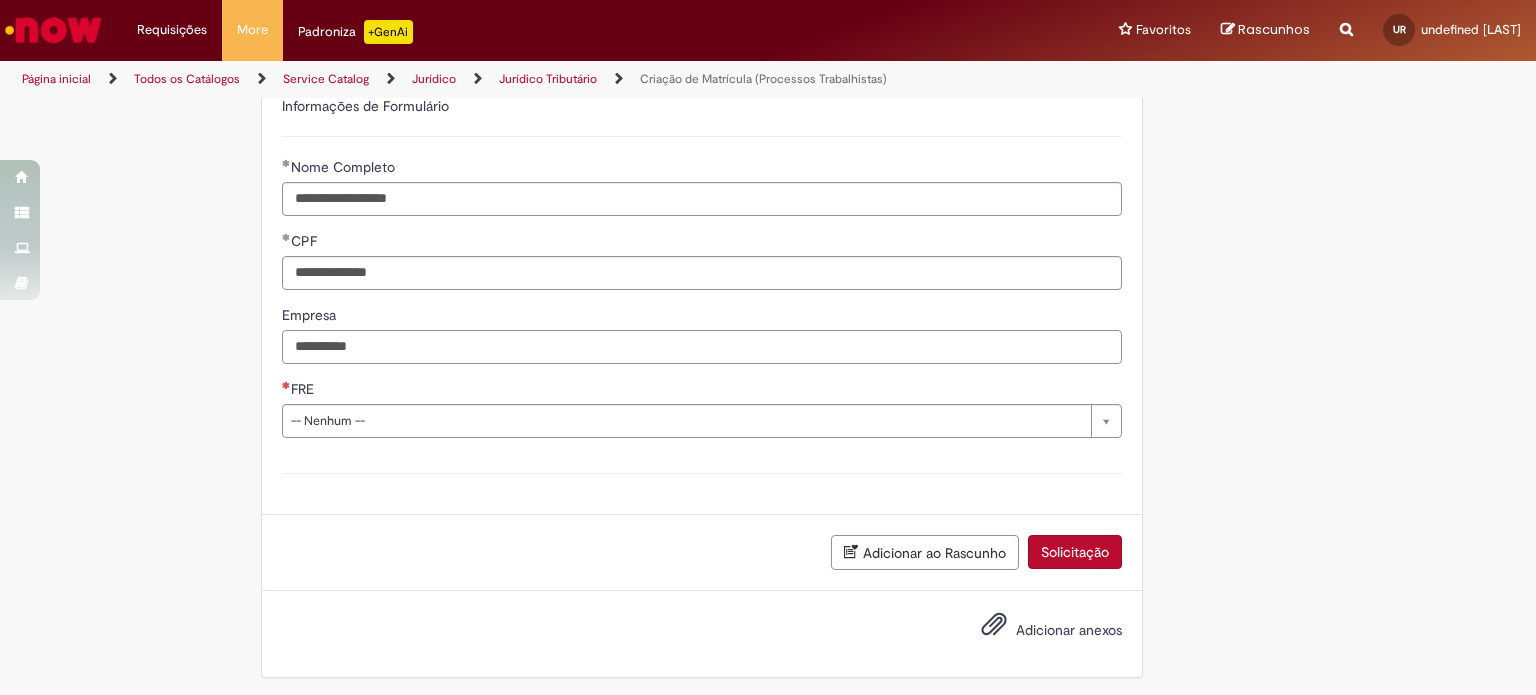 type on "**********" 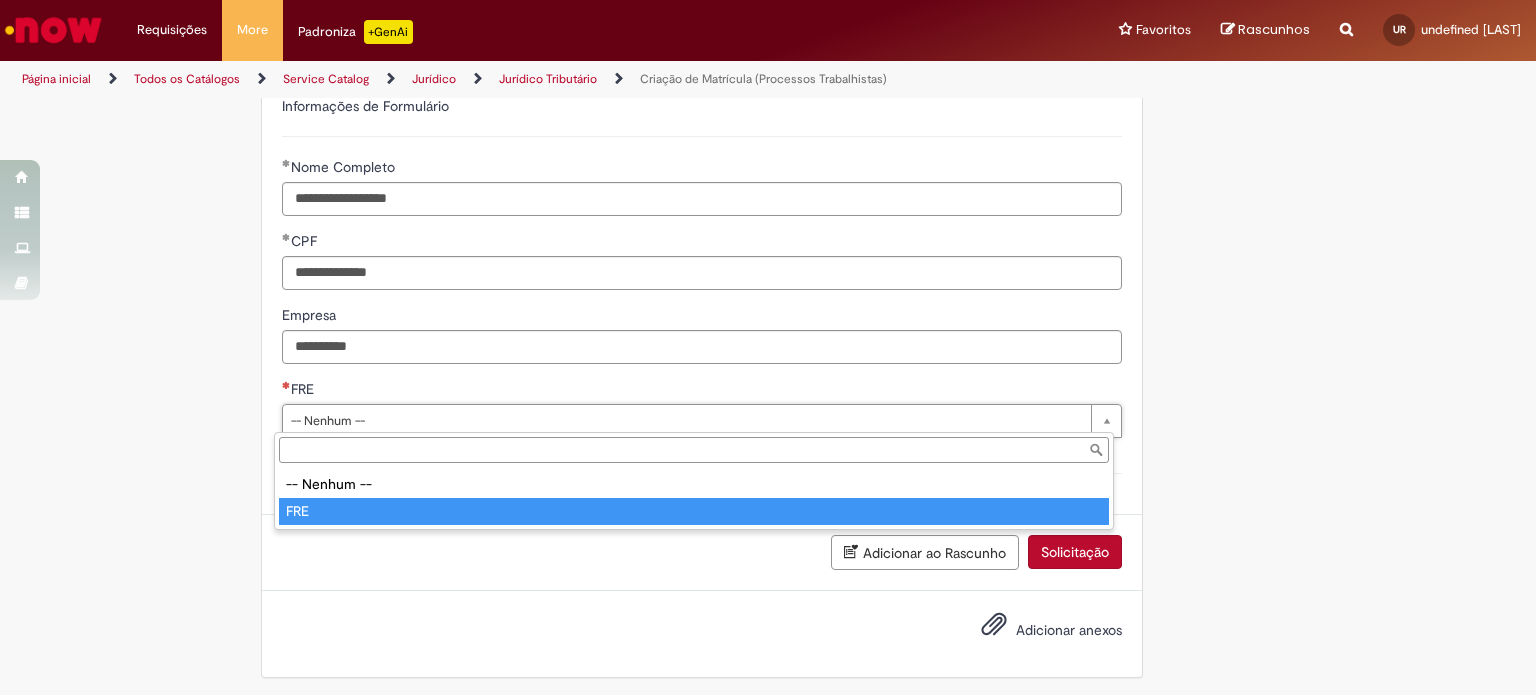 type on "***" 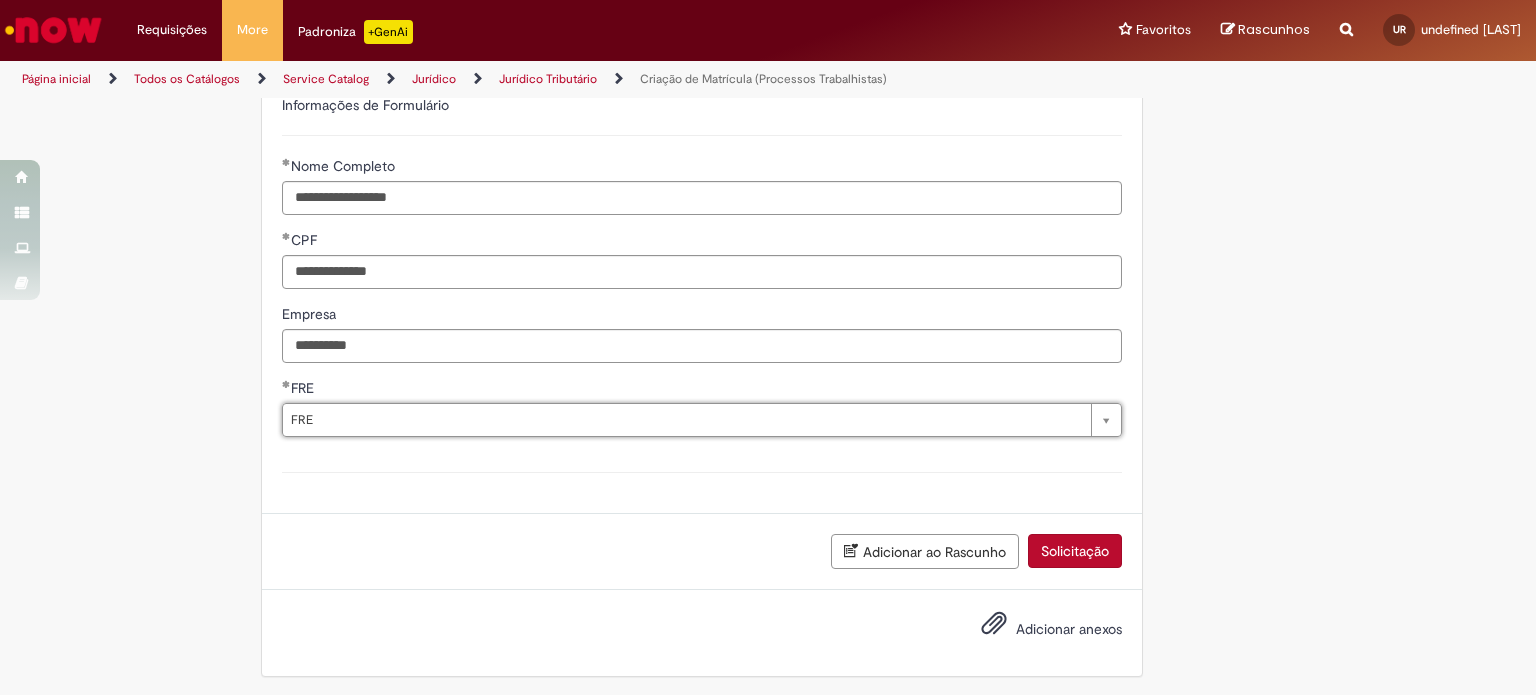 click on "Solicitação" at bounding box center [1075, 551] 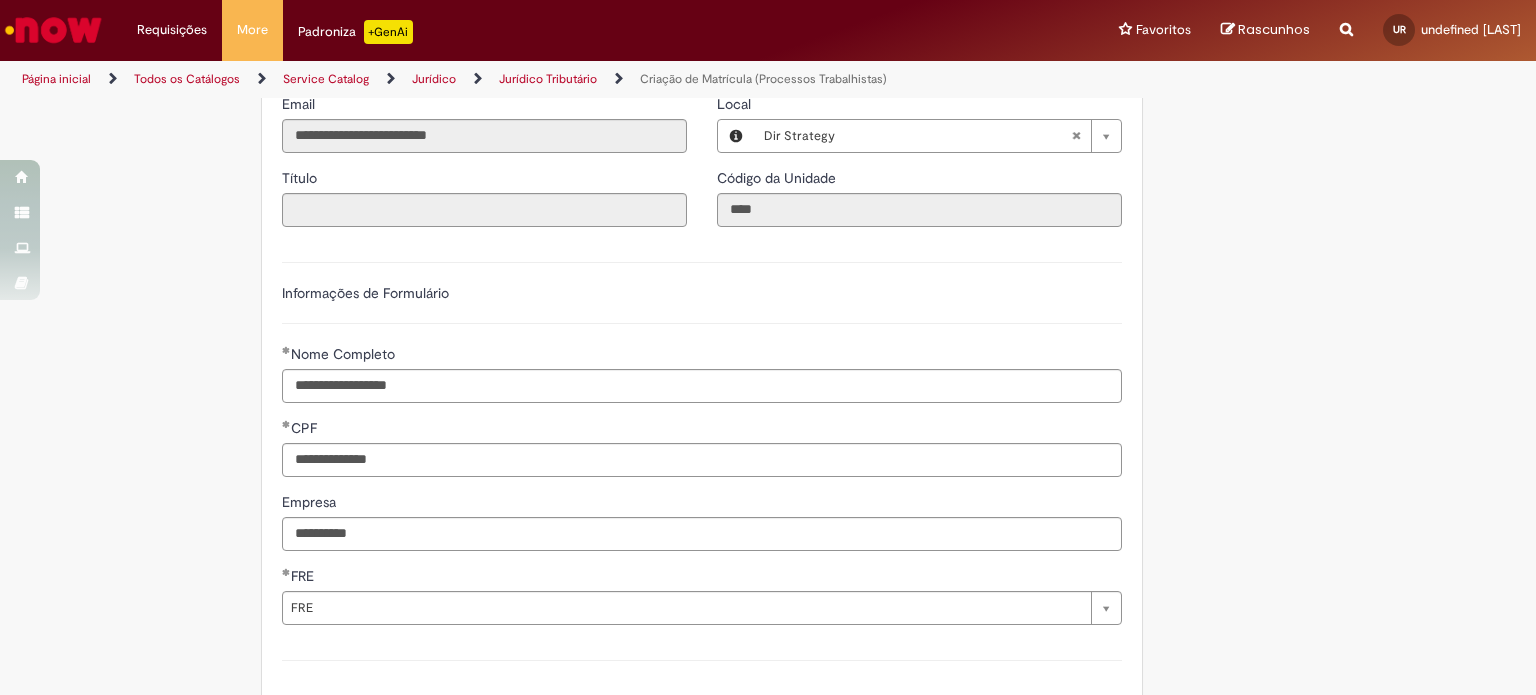scroll, scrollTop: 156, scrollLeft: 0, axis: vertical 